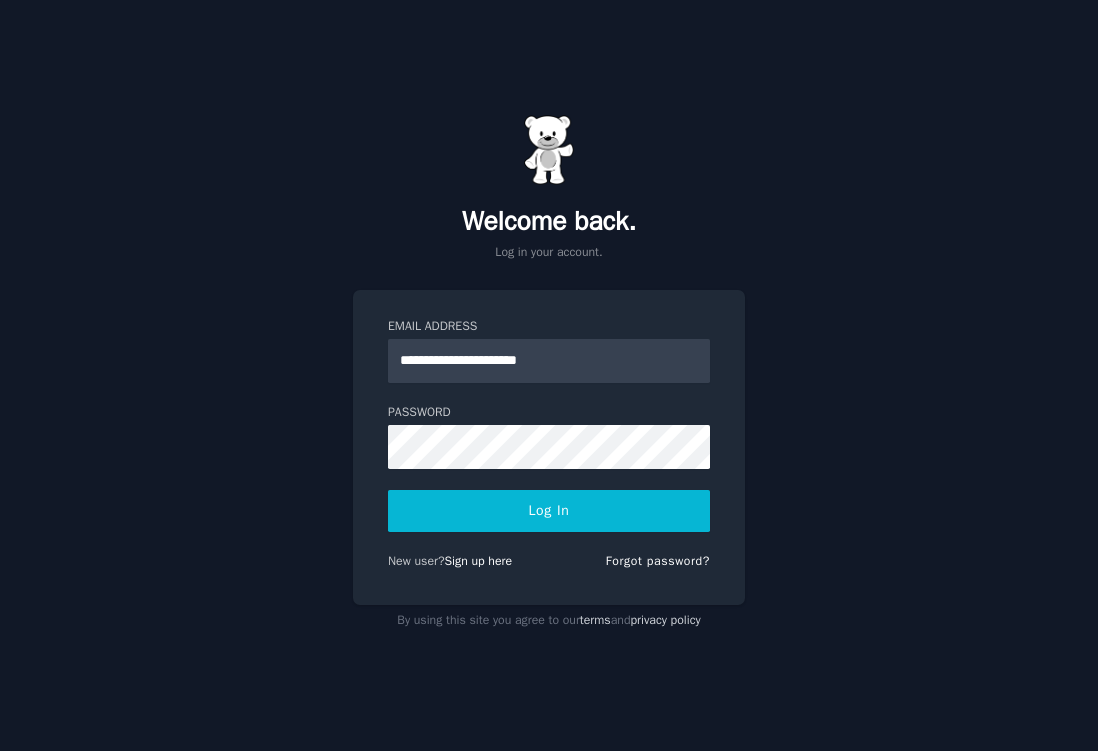 scroll, scrollTop: 0, scrollLeft: 0, axis: both 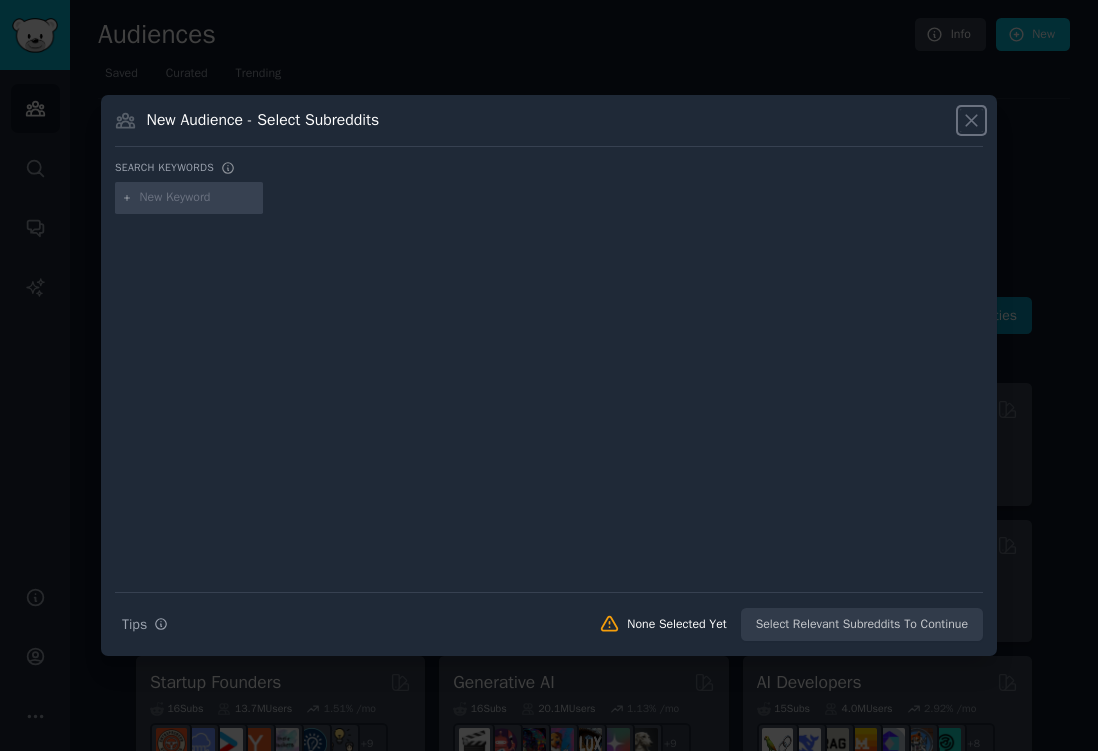 click 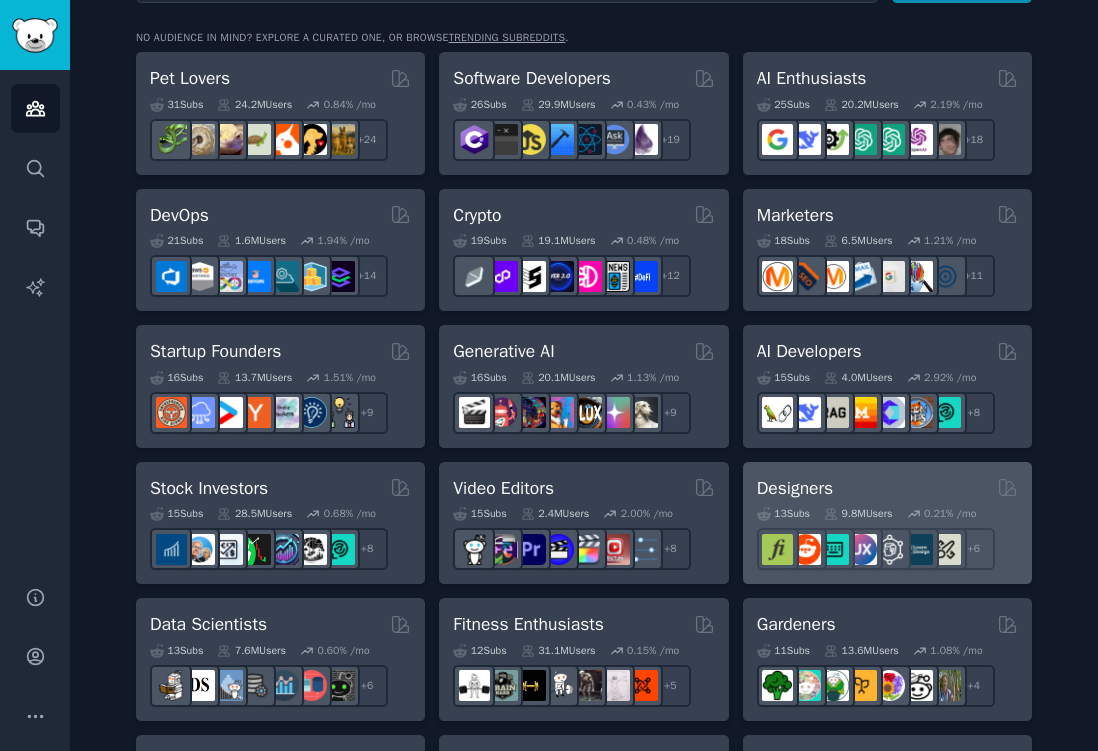 scroll, scrollTop: 254, scrollLeft: 0, axis: vertical 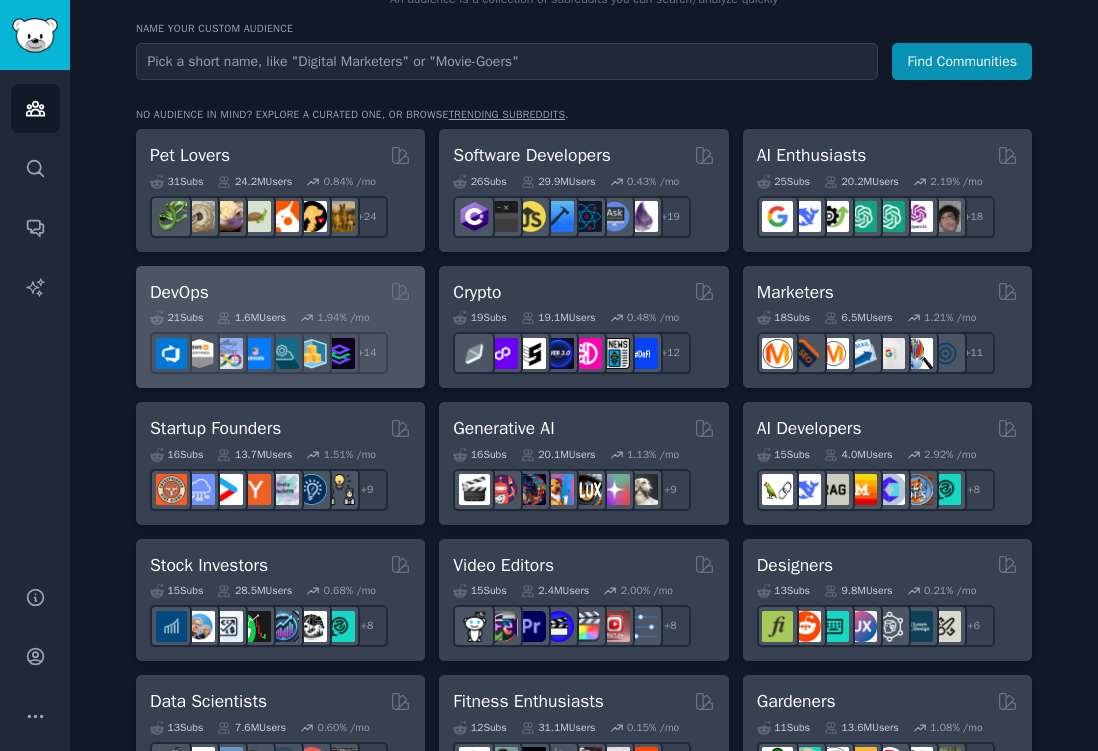 click on "DevOps" at bounding box center (280, 292) 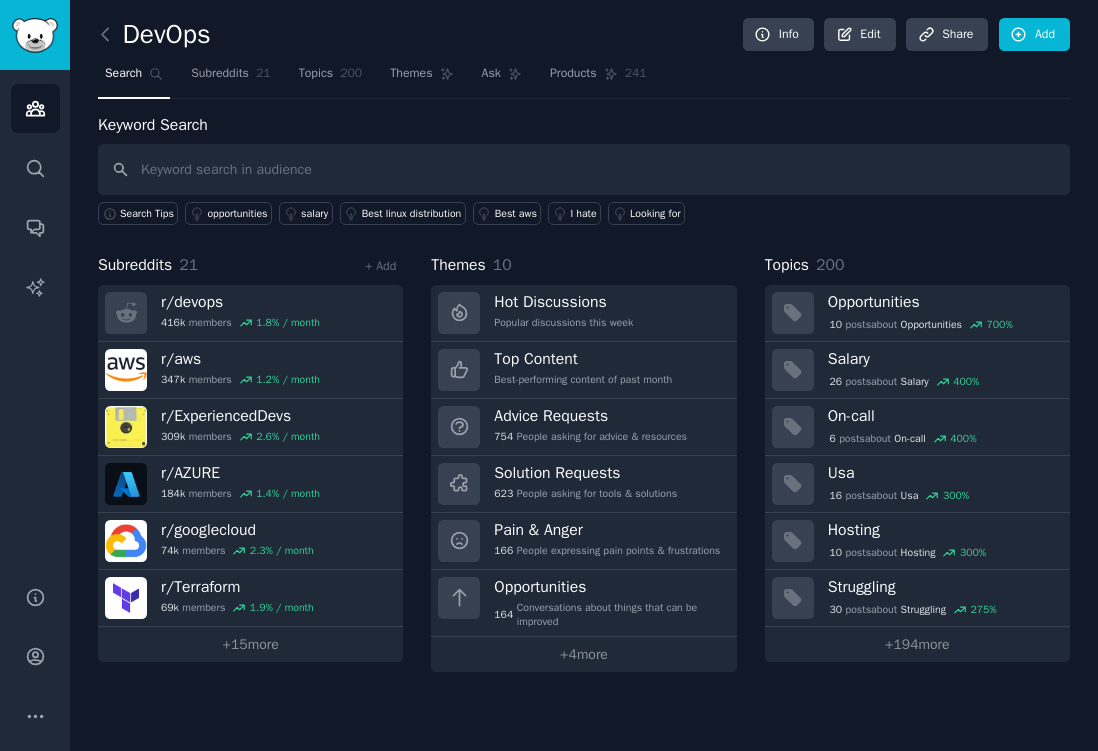 type on "professional development" 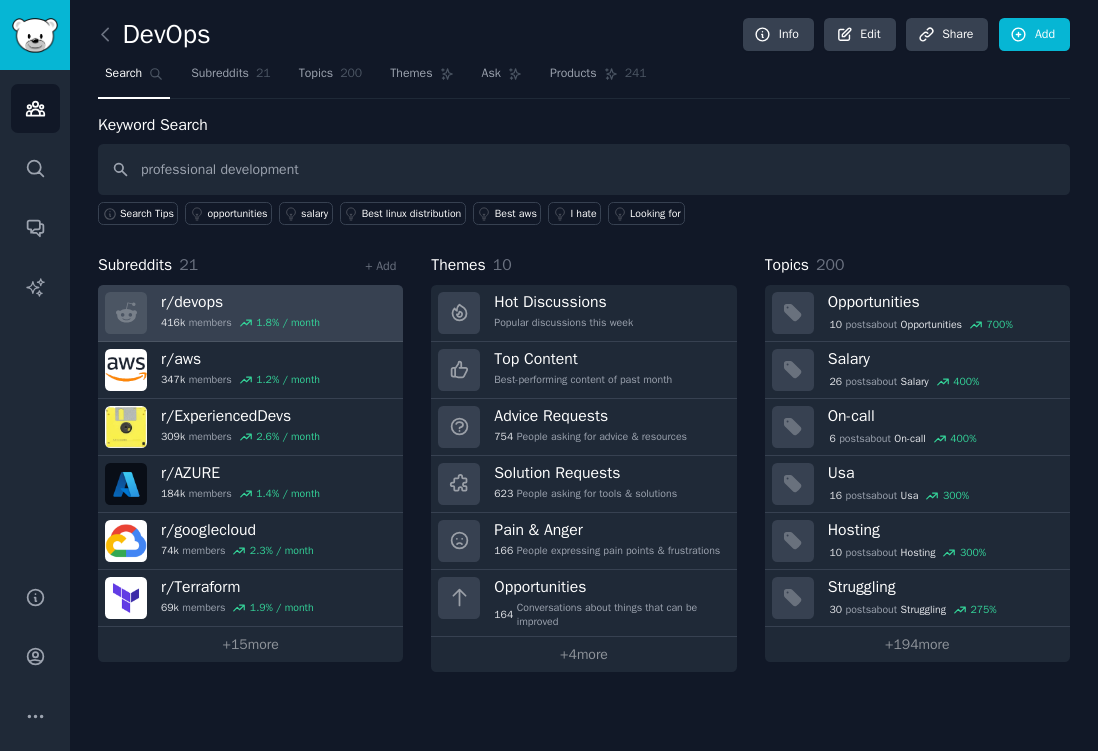 click on "r/ devops 416k members 1.8 % / month" at bounding box center [240, 313] 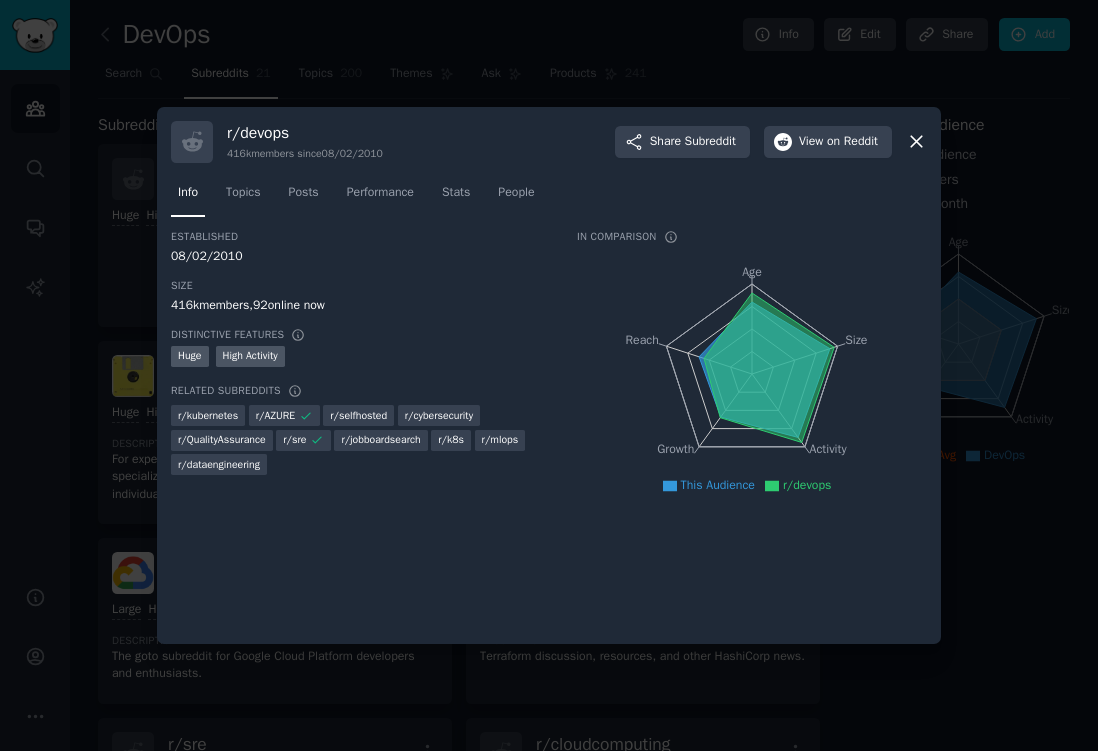 click 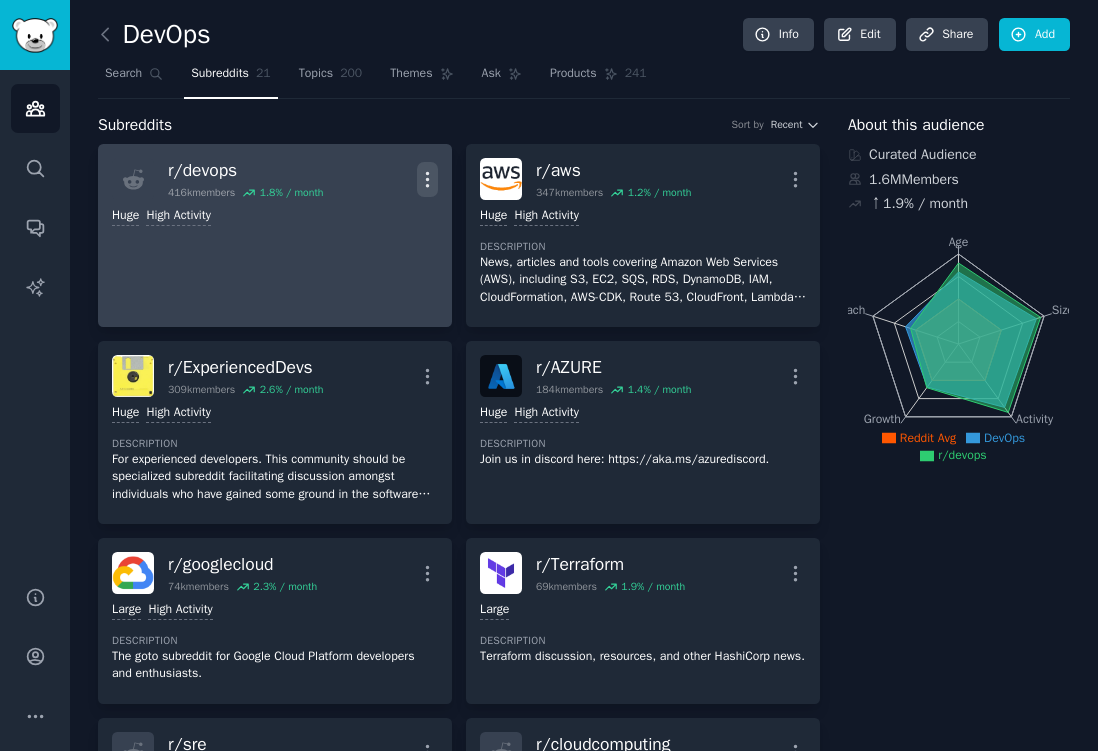 click 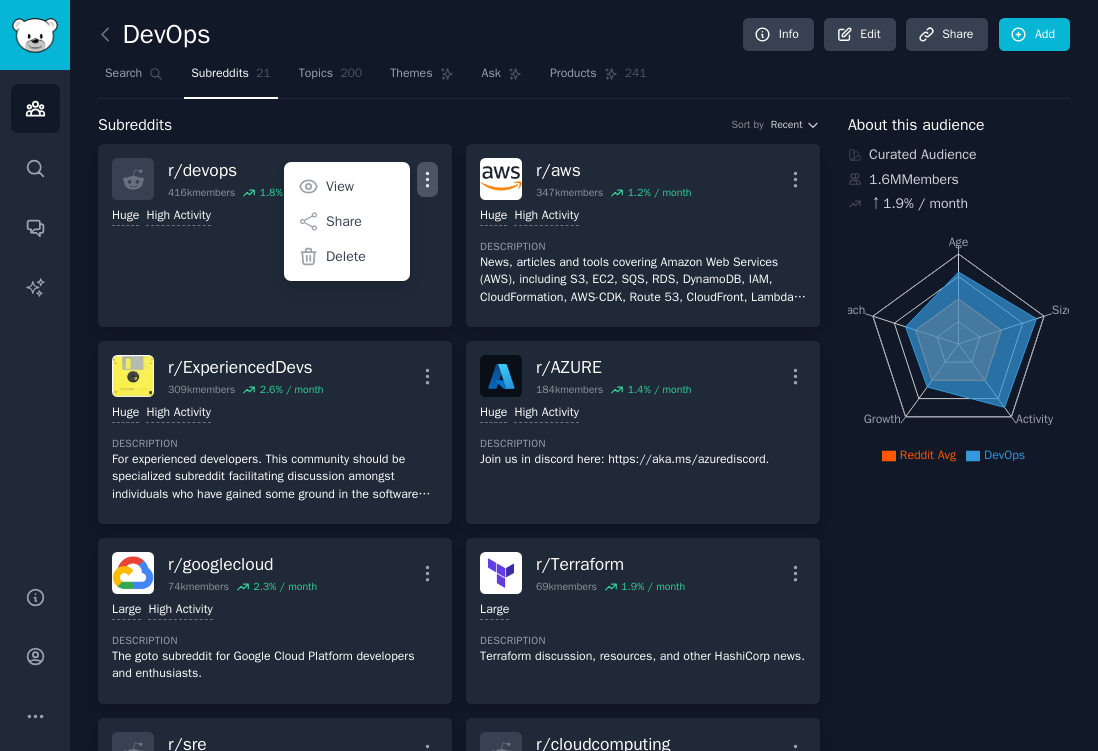 click on "Subreddits Sort by Recent" at bounding box center [459, 125] 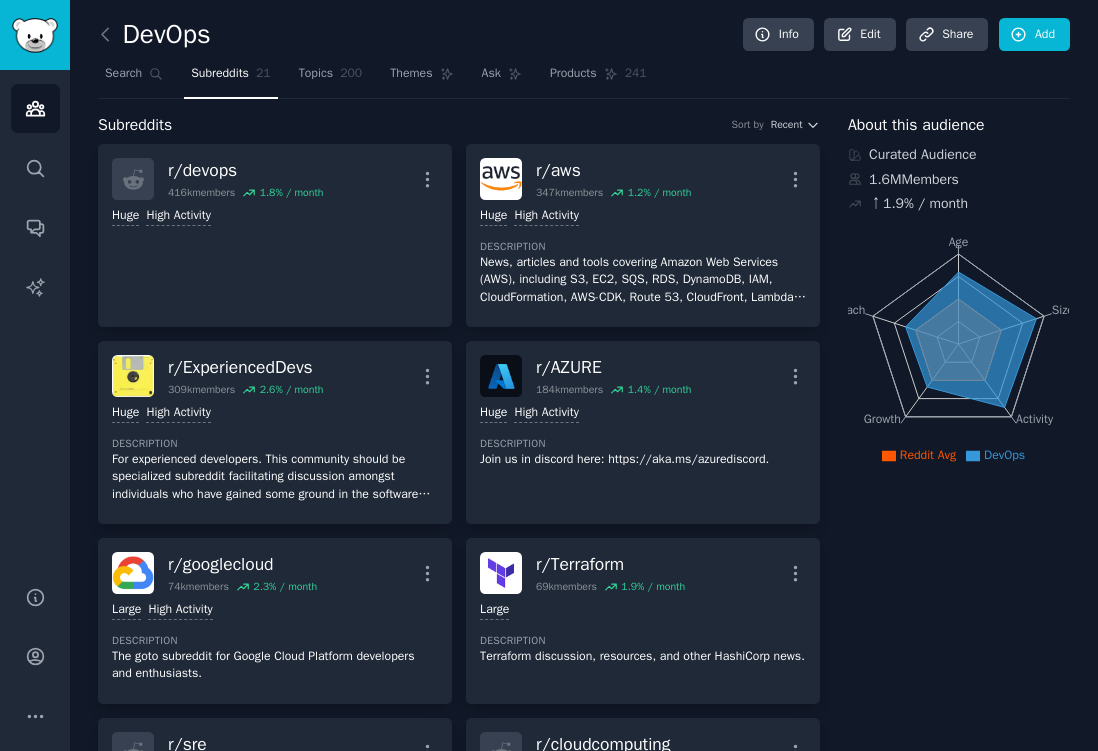 scroll, scrollTop: 0, scrollLeft: 0, axis: both 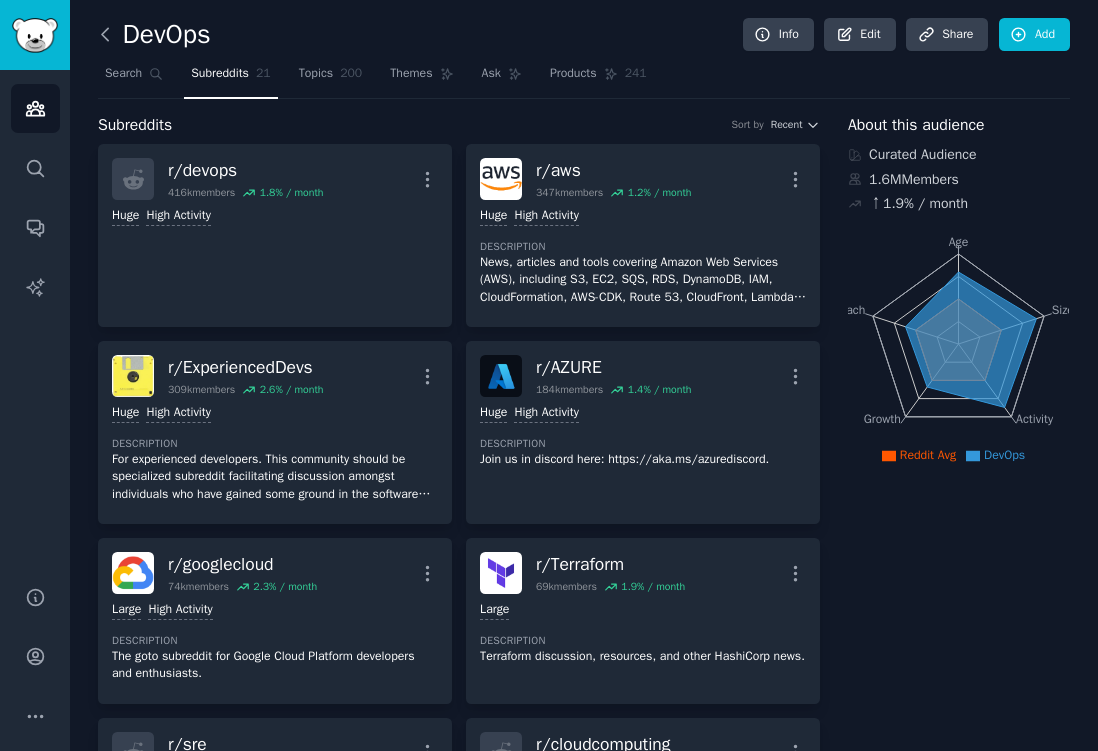 click 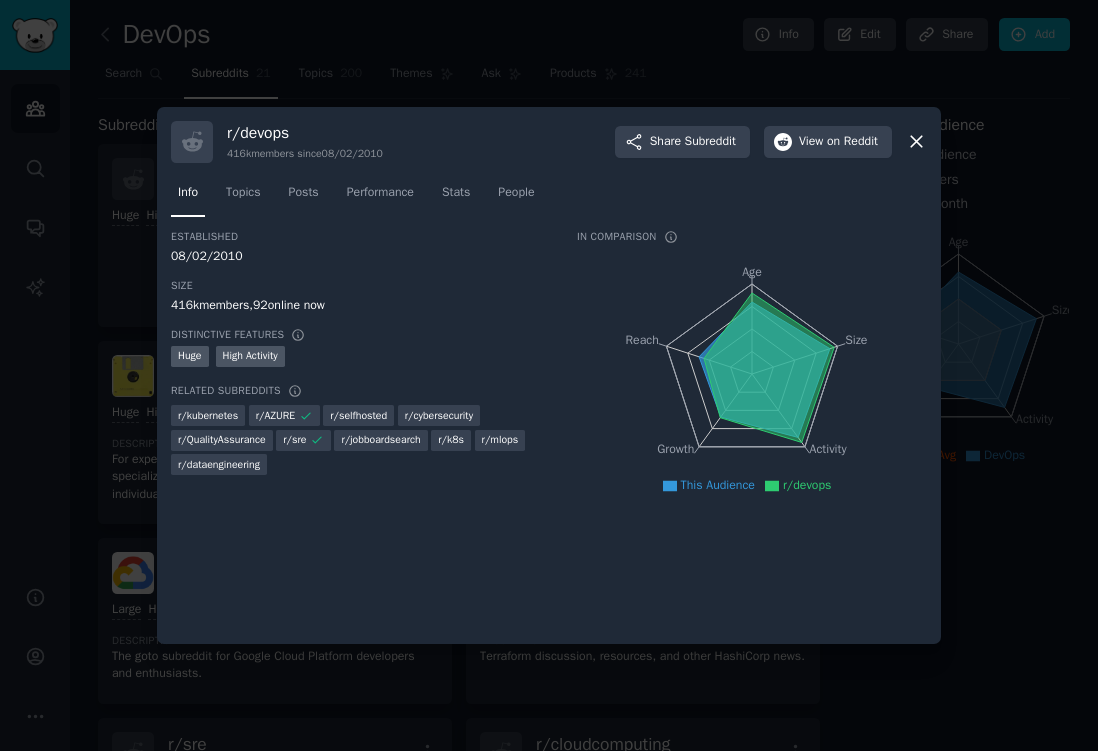 click 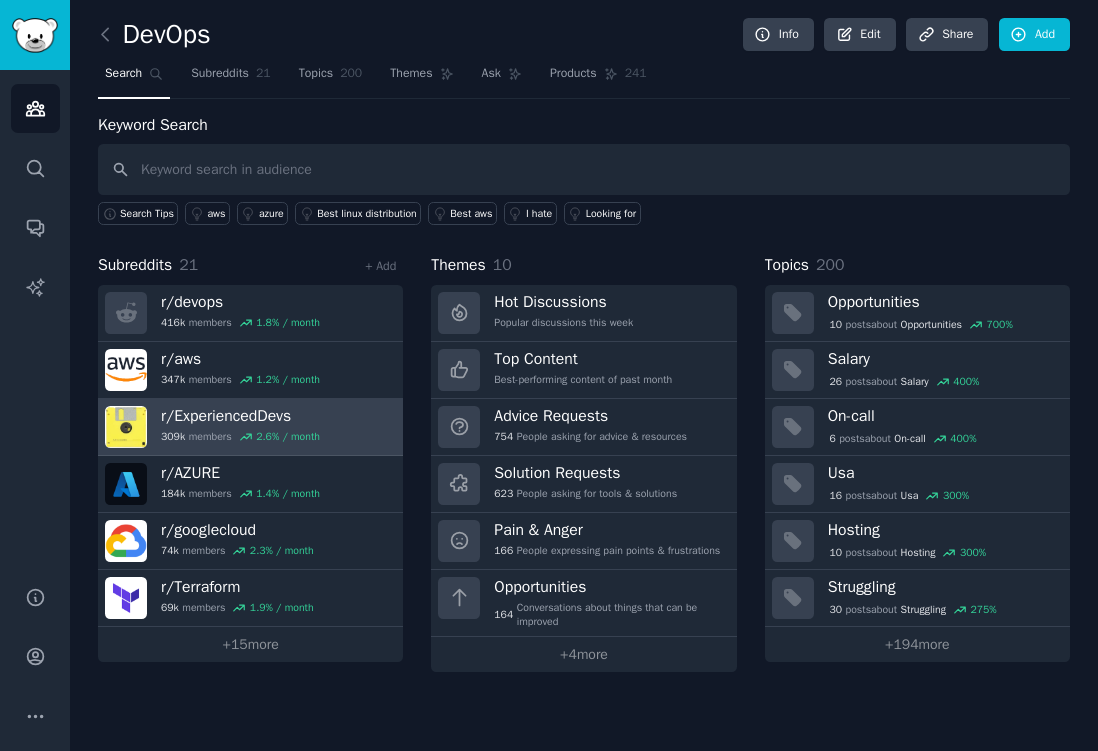 click on "309k members 2.6 % / month" at bounding box center [240, 437] 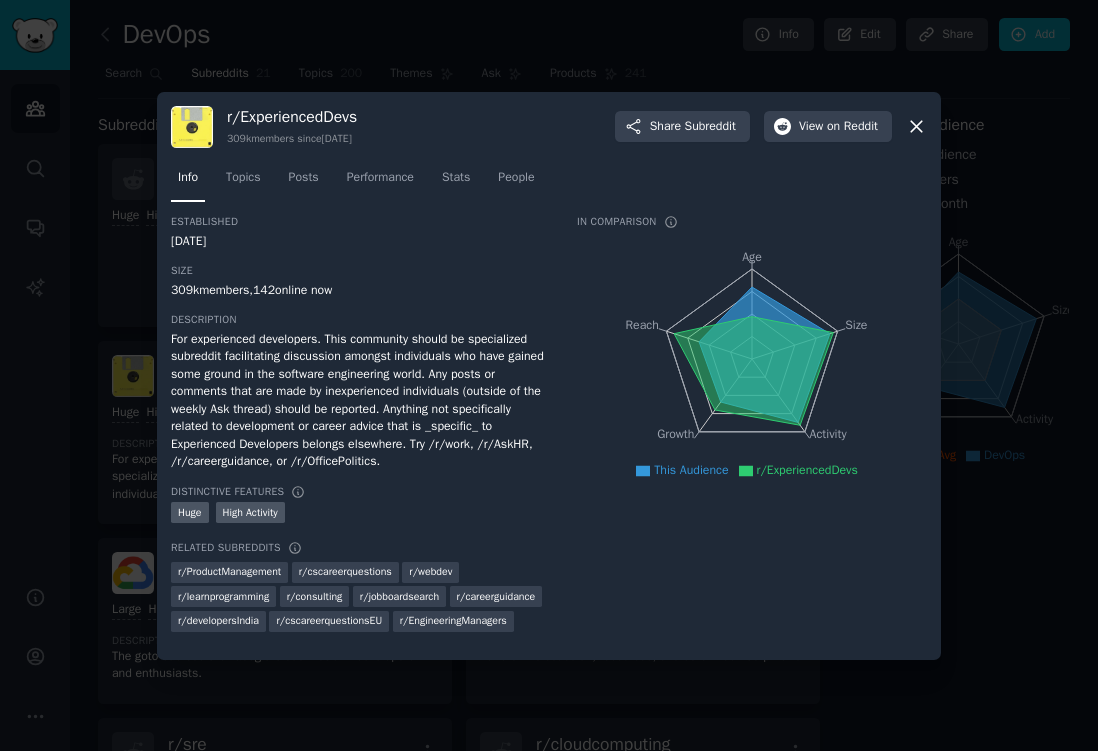 click 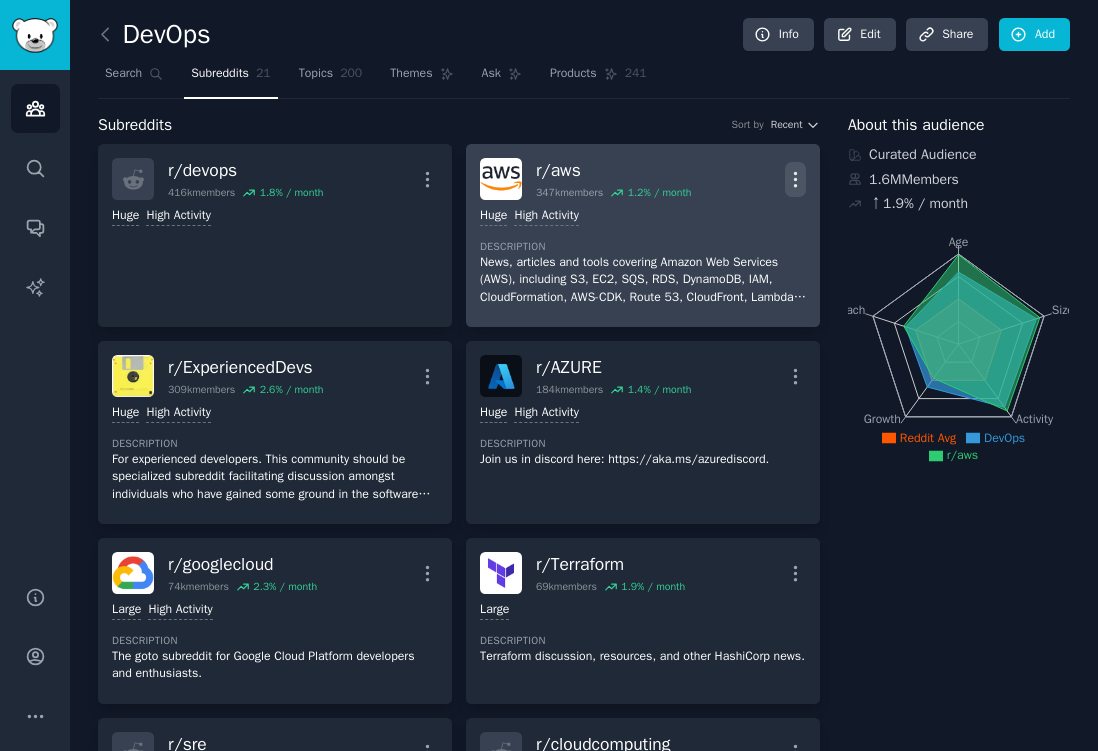 click 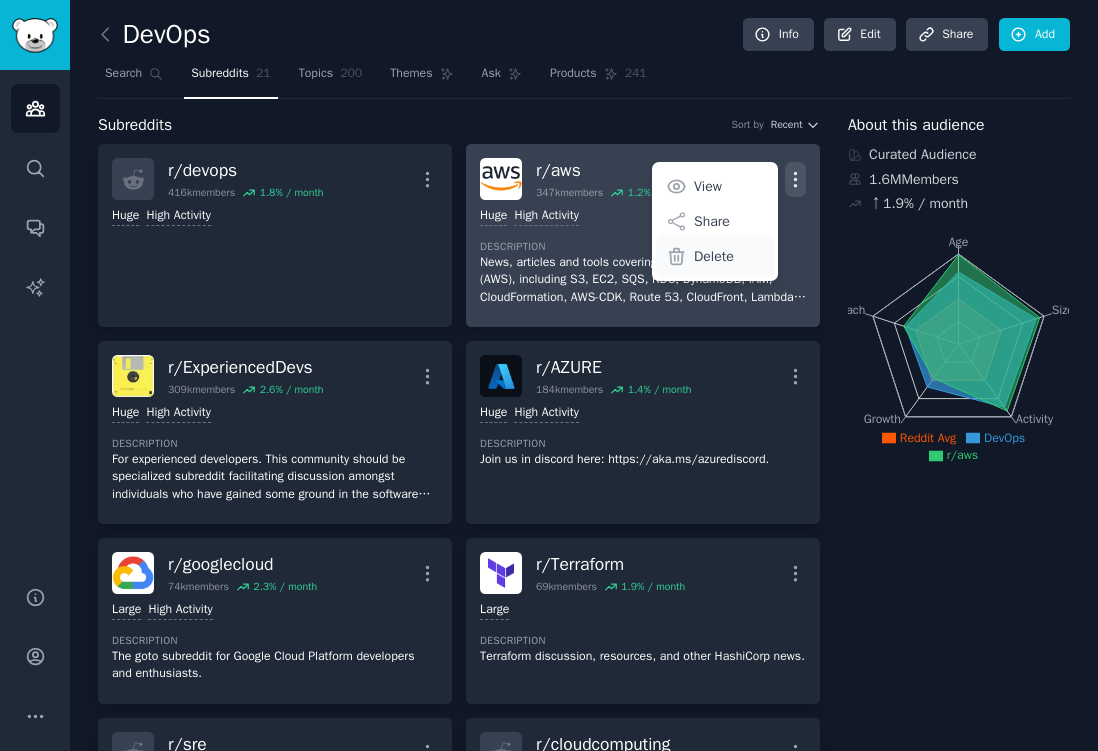 click on "Delete" at bounding box center [714, 256] 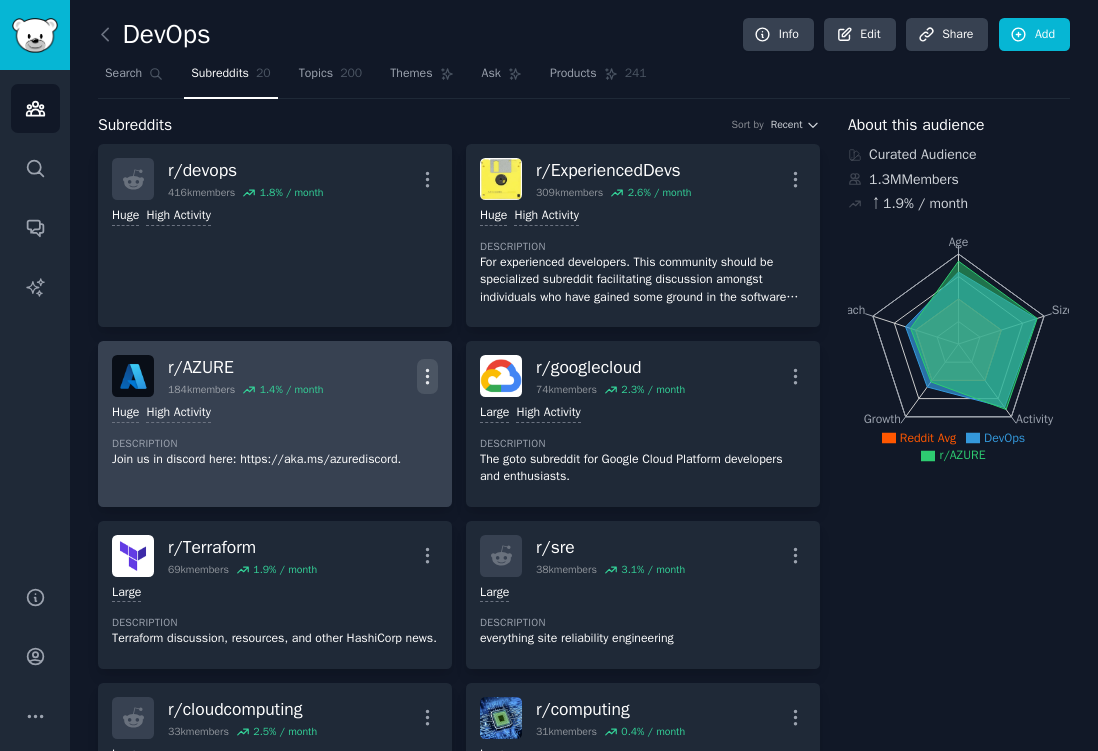 click 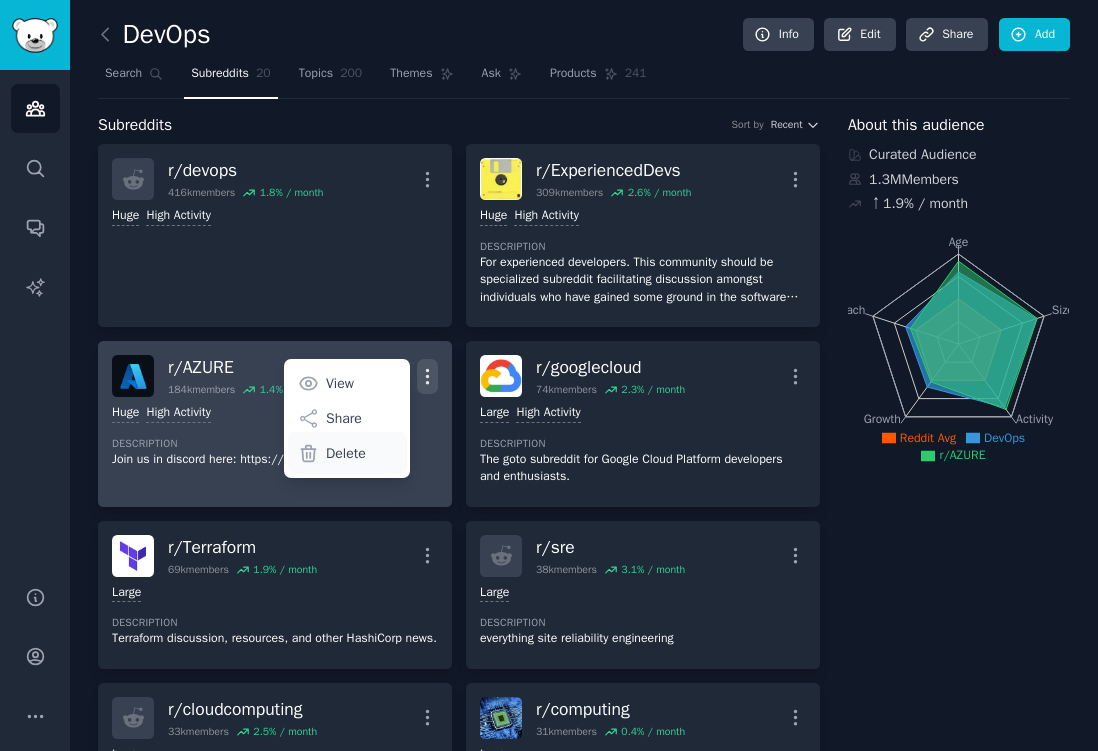 click on "Delete" at bounding box center [346, 453] 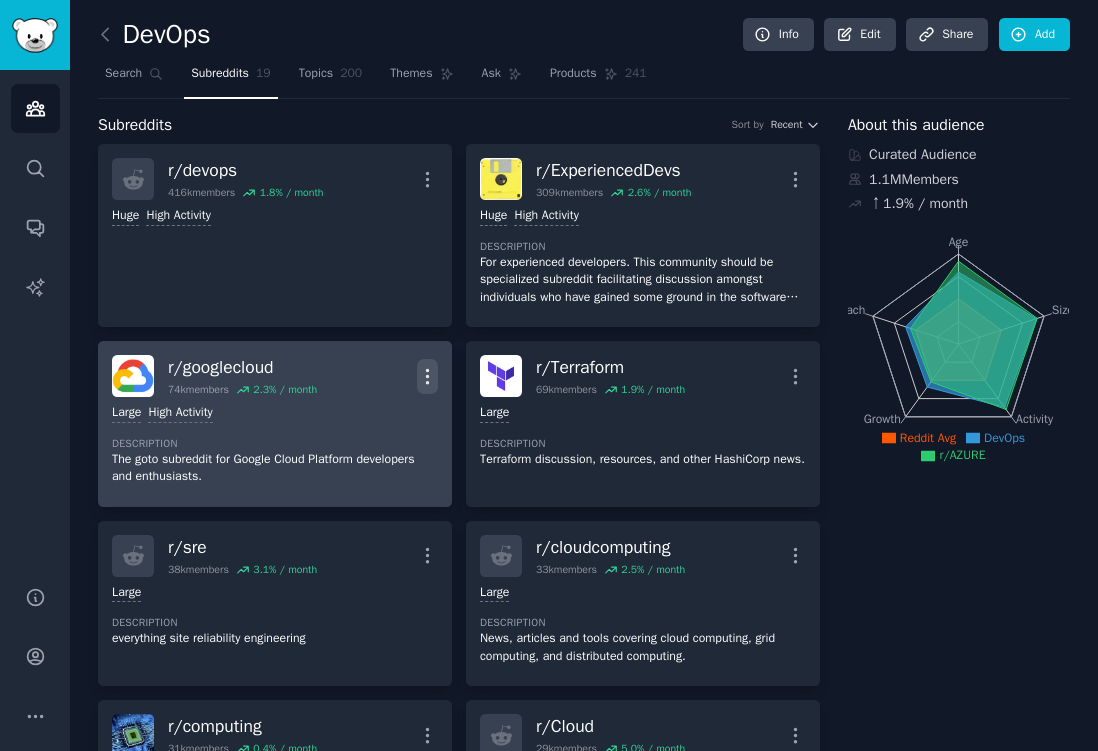 click 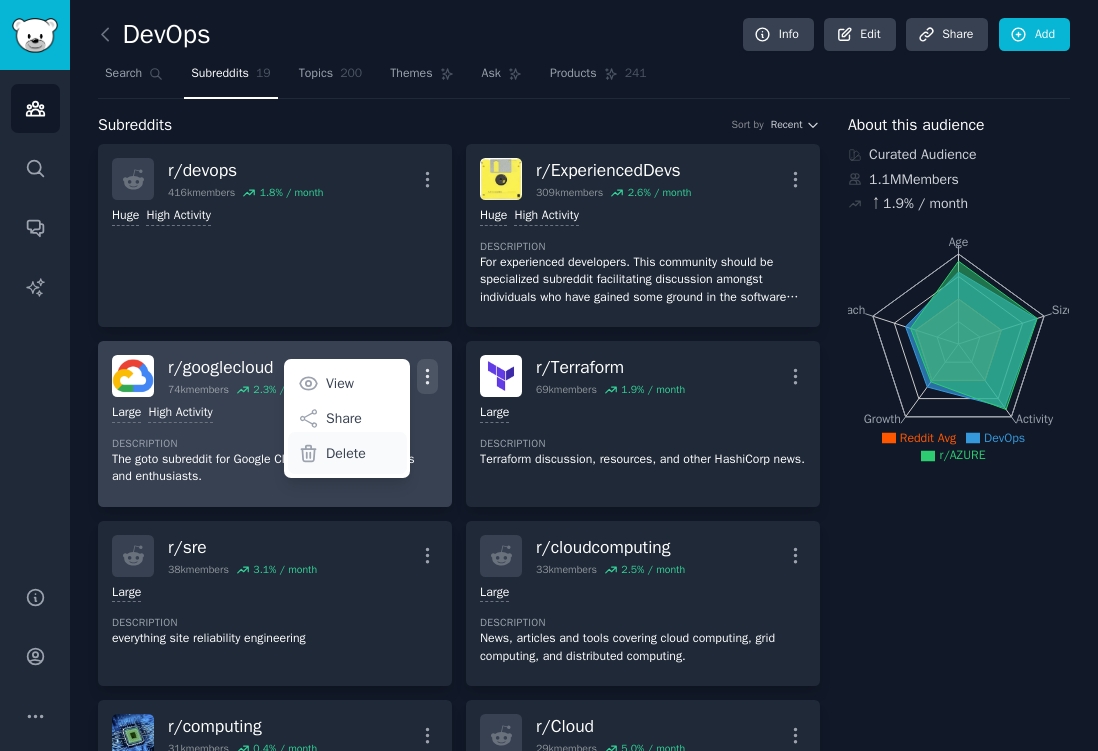 click on "Delete" at bounding box center (346, 453) 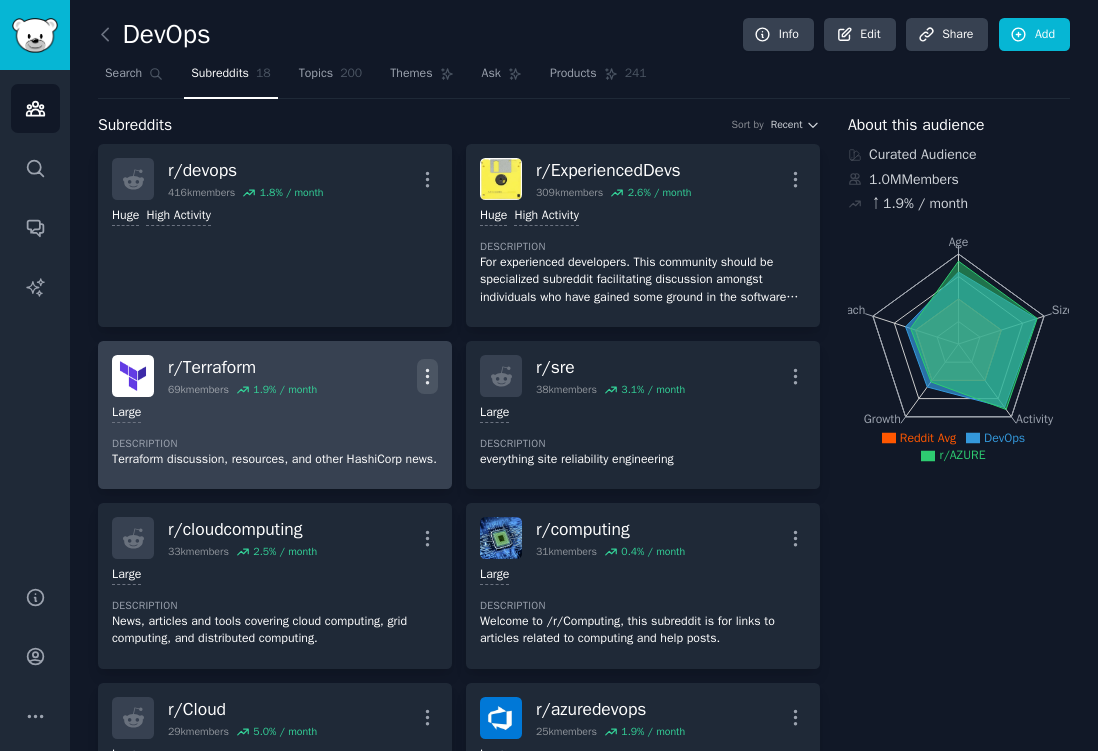 click 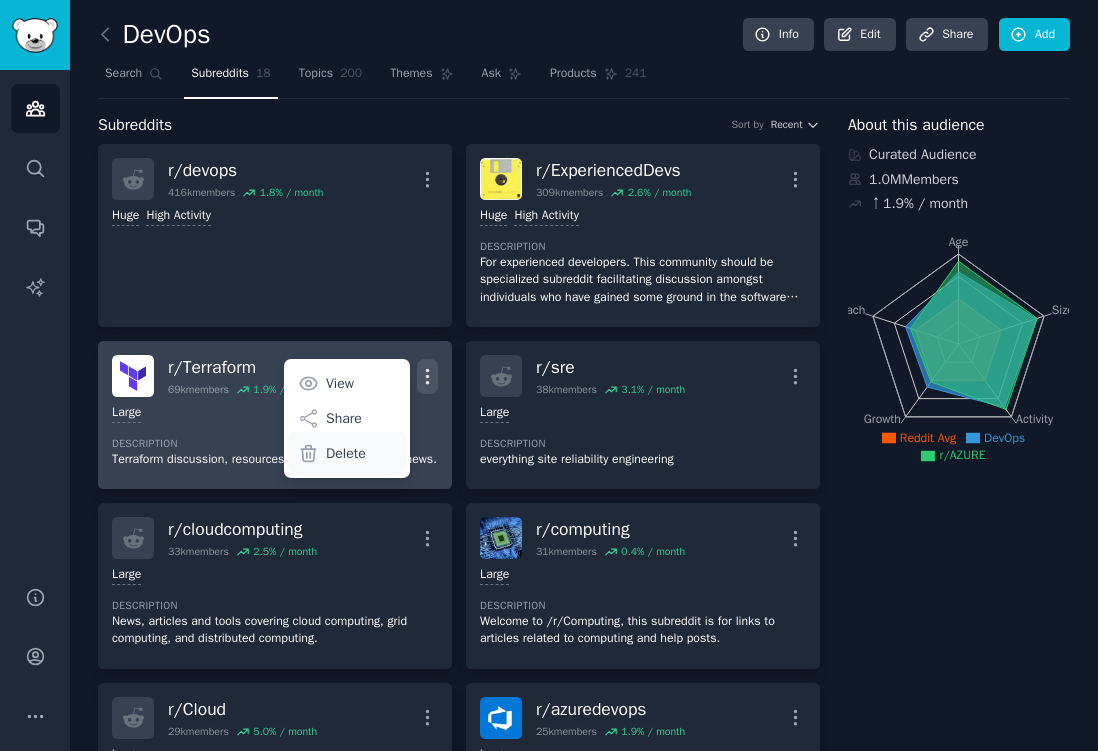 click on "Delete" at bounding box center [346, 453] 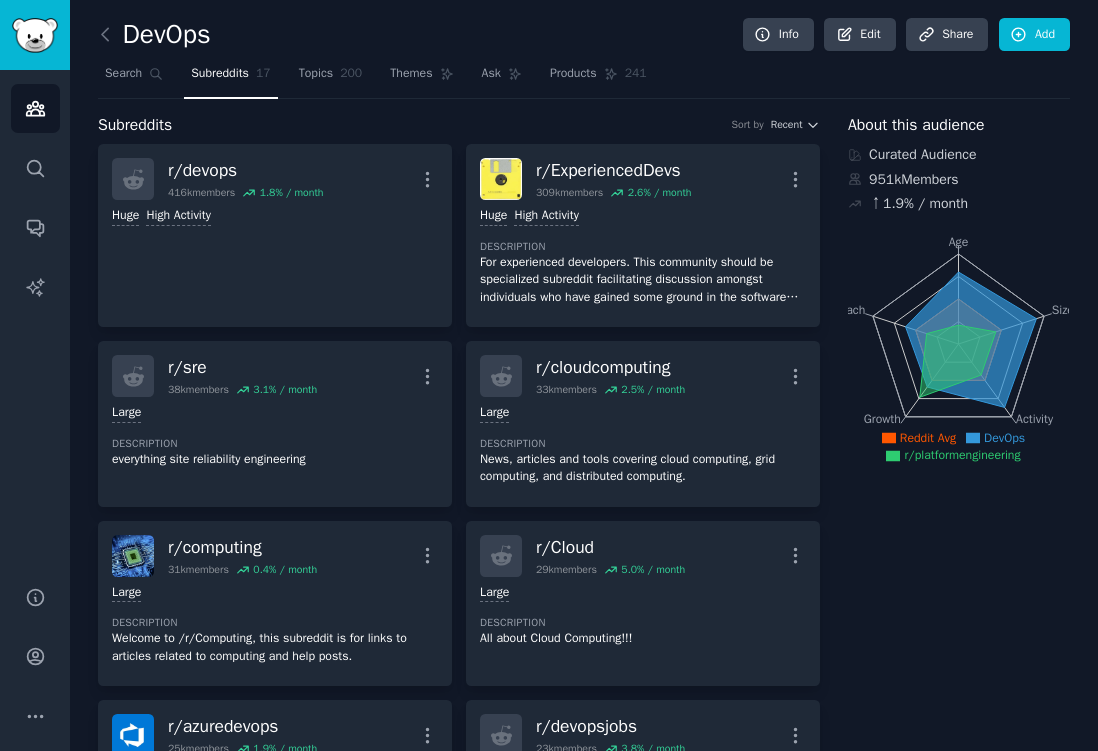 scroll, scrollTop: 0, scrollLeft: 0, axis: both 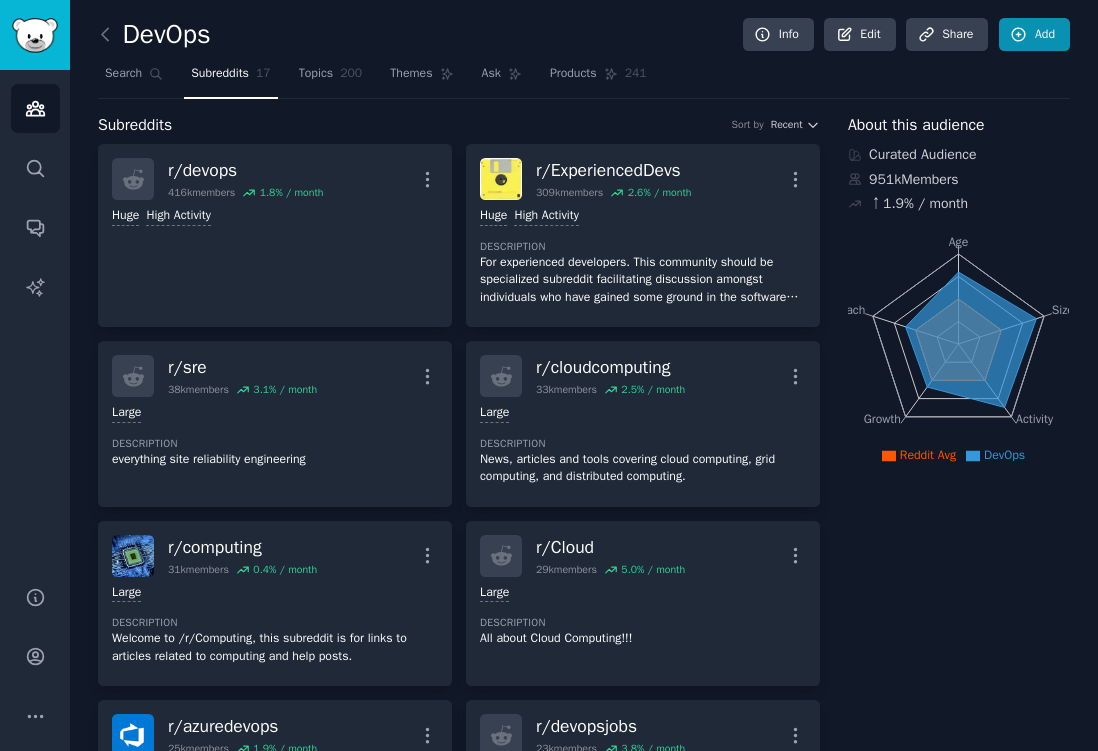 click on "Add" at bounding box center (1034, 35) 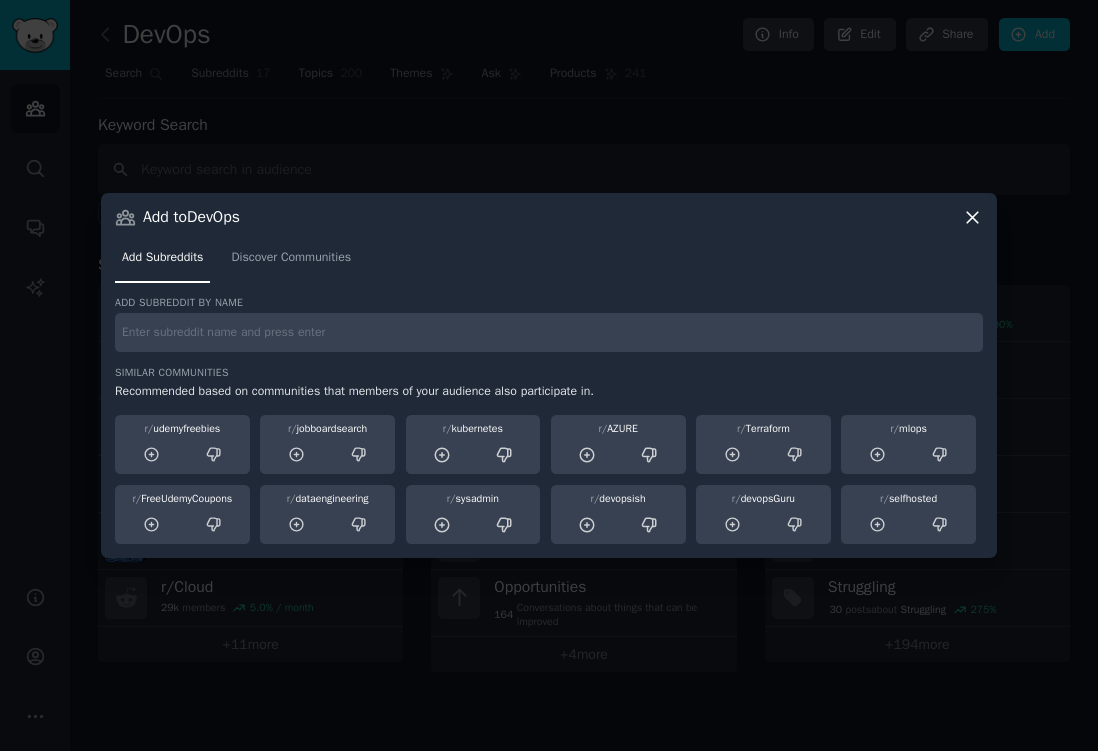 click 